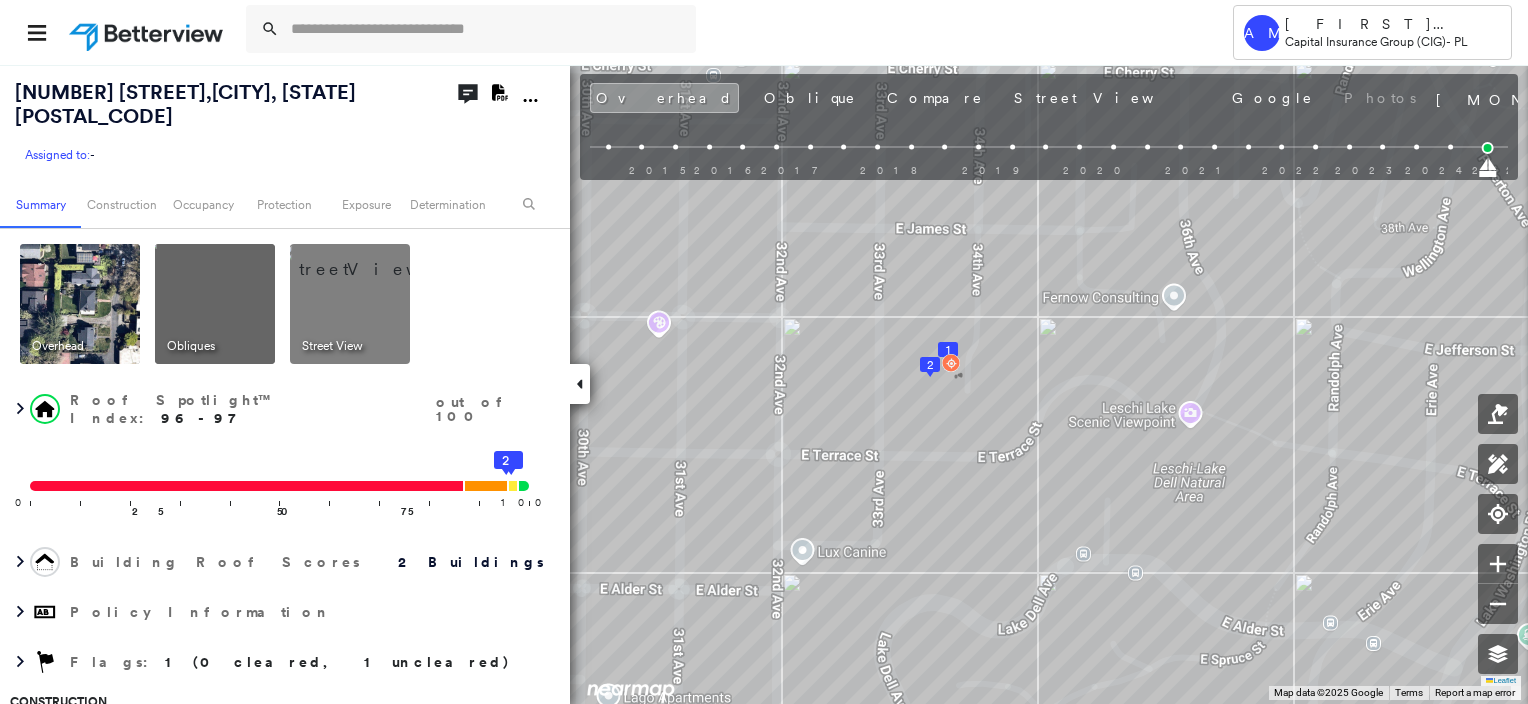 scroll, scrollTop: 0, scrollLeft: 0, axis: both 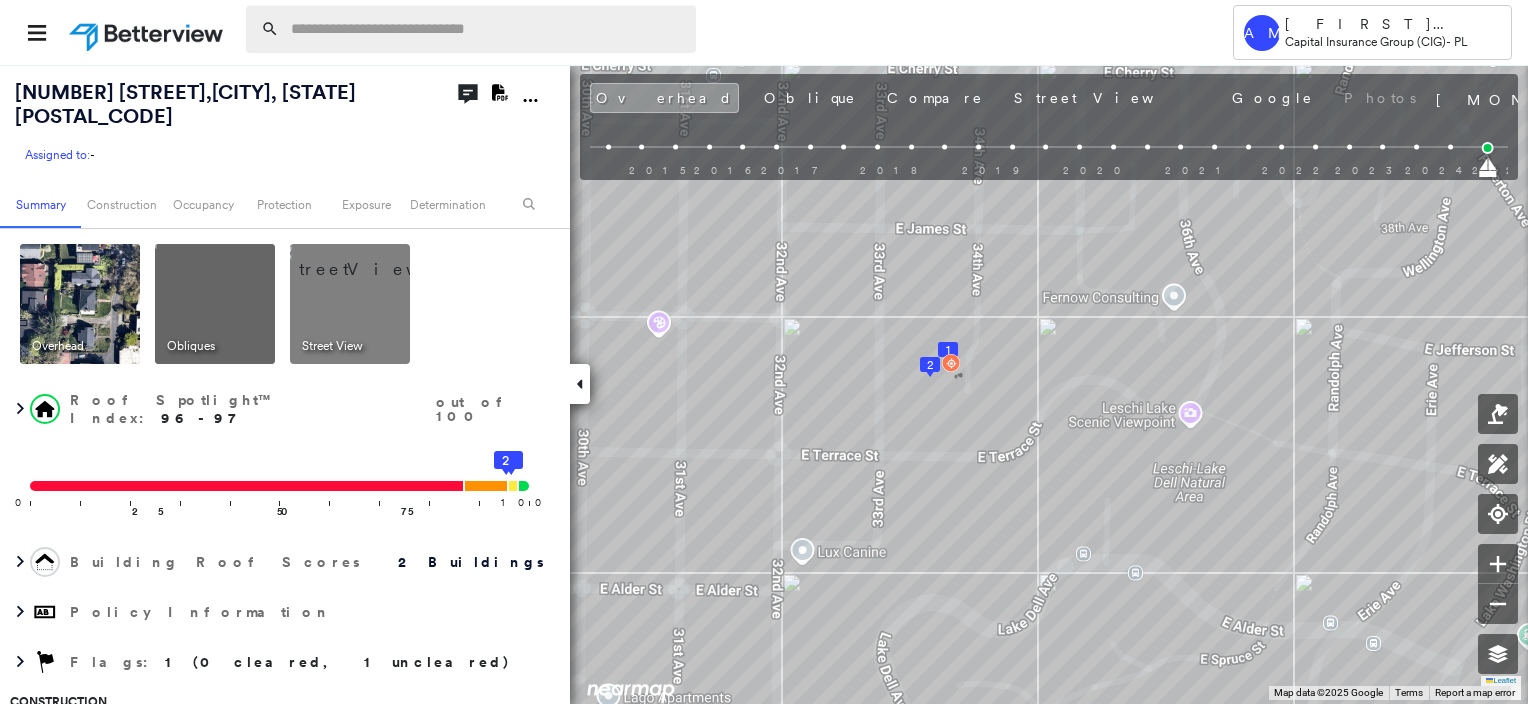 click at bounding box center [487, 29] 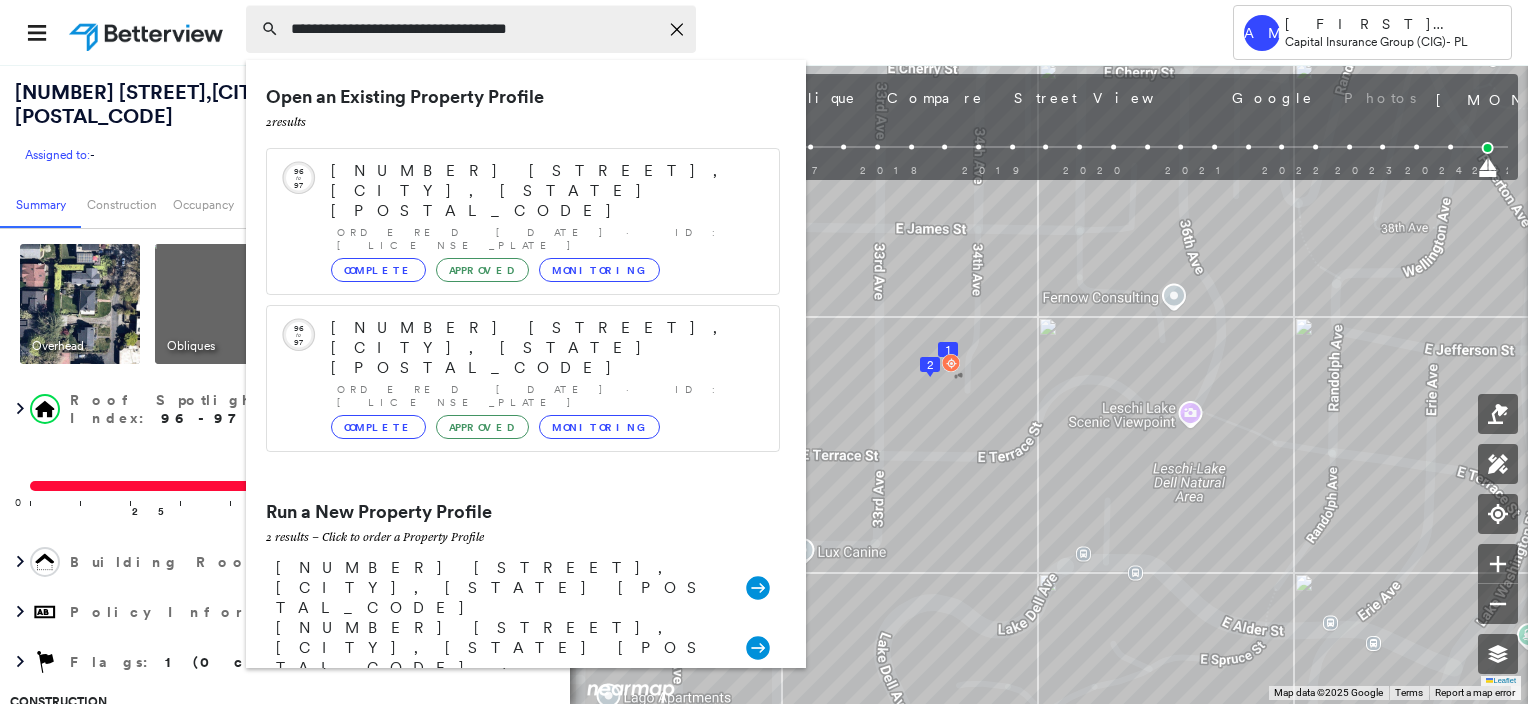 type on "**********" 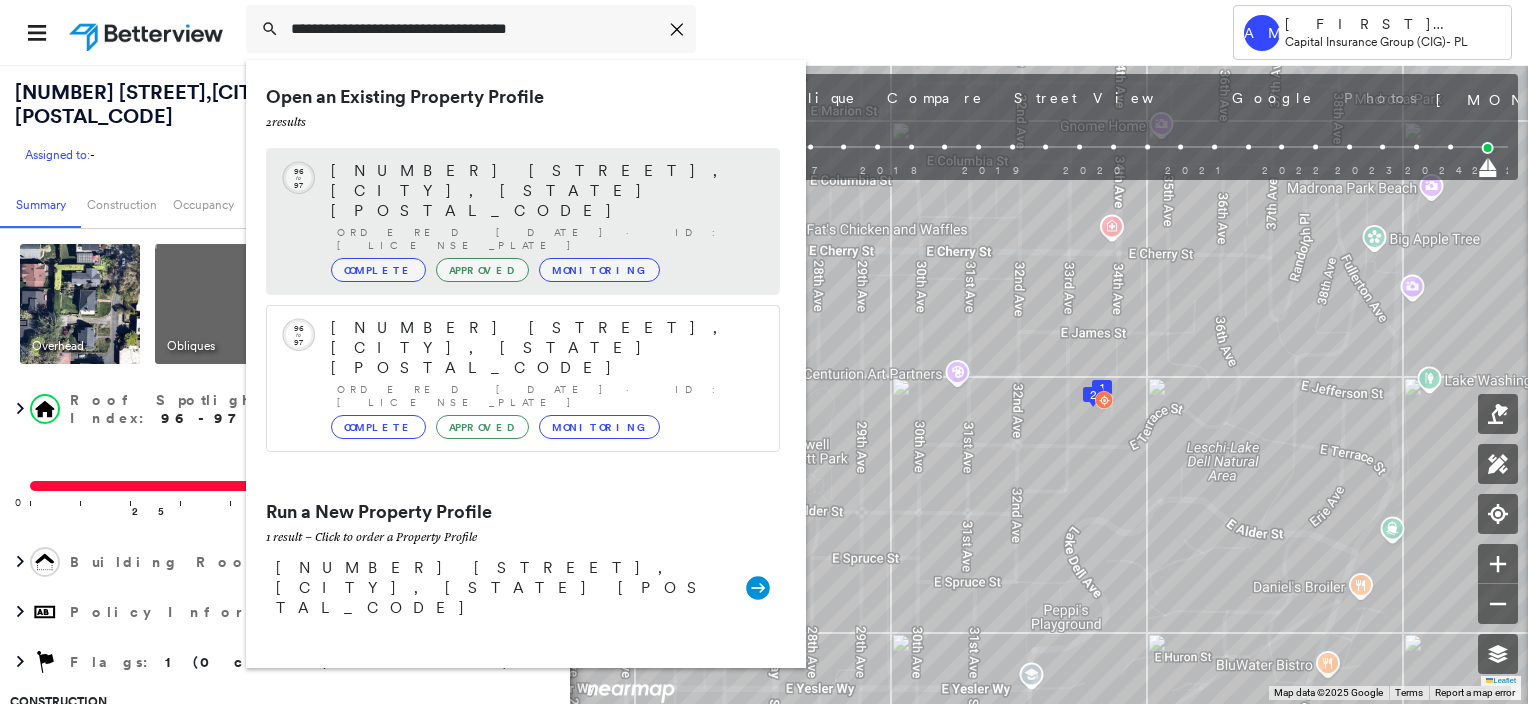 click on "Complete" at bounding box center [378, 270] 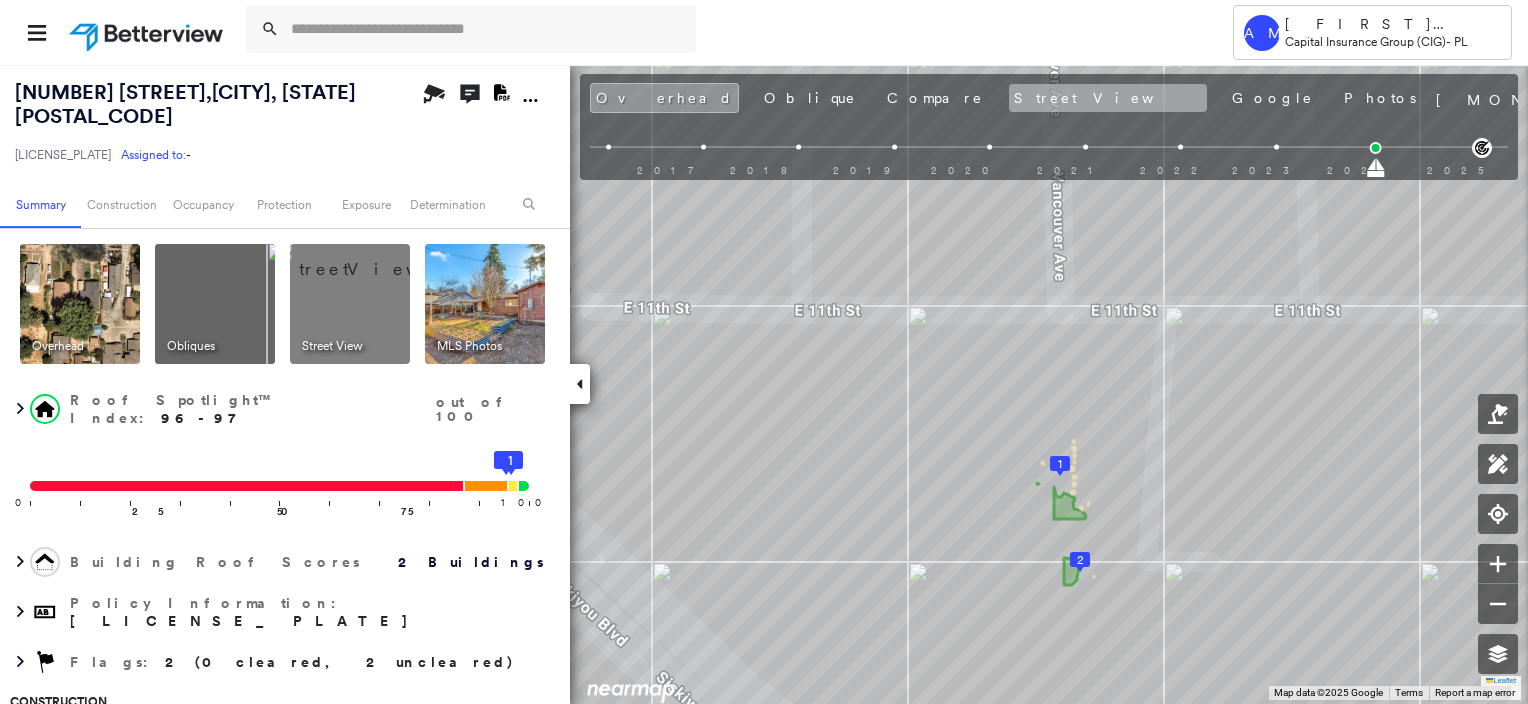 click on "Street View" at bounding box center (1108, 98) 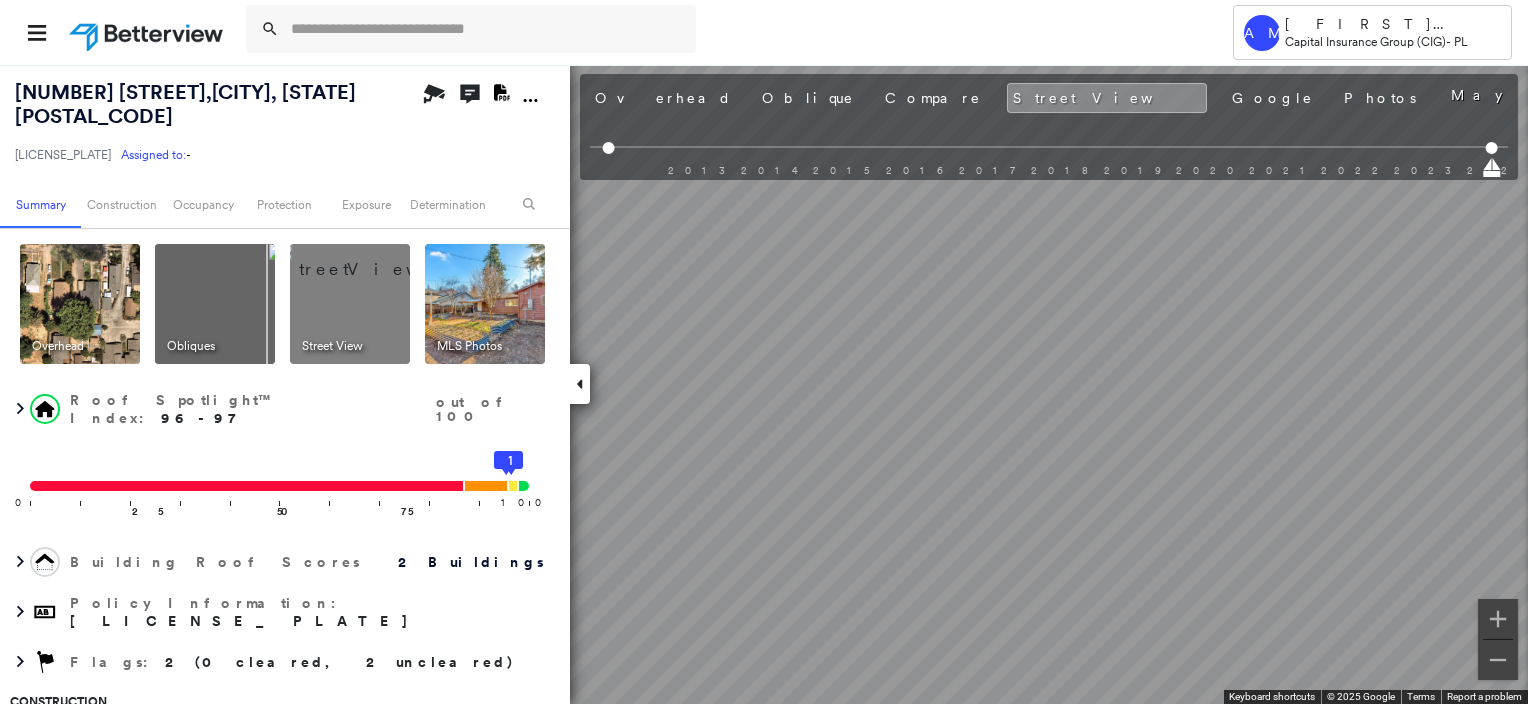 click on "Tower AM [PERSON] Capital Insurance Group (CIG) - PL [NUMBER] [STREET] , [CITY], [STATE] [POSTAL_CODE] [LICENSE_PLATE] Assigned to: - Assigned to: - [LICENSE_PLATE] Assigned to: - Open Comments Download PDF Report Summary Construction Occupancy Protection Exposure Determination Overhead Obliques Street View MLS Photos Roof Spotlight™ Index : 96-97 out of 100 0 100 25 50 75 2 1 Building Roof Scores 2 Buildings Policy Information : [LICENSE_PLATE] Flags : 2 (0 cleared, 2 uncleared) Construction Roof Spotlights : Overhang, Vent Property Features Roof Size & Shape : 2 buildings Assessor and MLS Details BuildZoom - Building Permit Data and Analysis Pronto Residential EDIT Occupancy Ownership Place Detail Protection Protection Exposure FEMA Risk Index Flood Regional Hazard: 2 out of 5 Crime Regional Hazard: 2 out of 5 Additional Perils Guidewire HazardHub Determination Flags : 2 (0 cleared, 2 uncleared) Uncleared Flags (2) Cleared Flags (0) TREE Tree Overhang Flagged [DATE] Clear Low Low Priority" at bounding box center [764, 352] 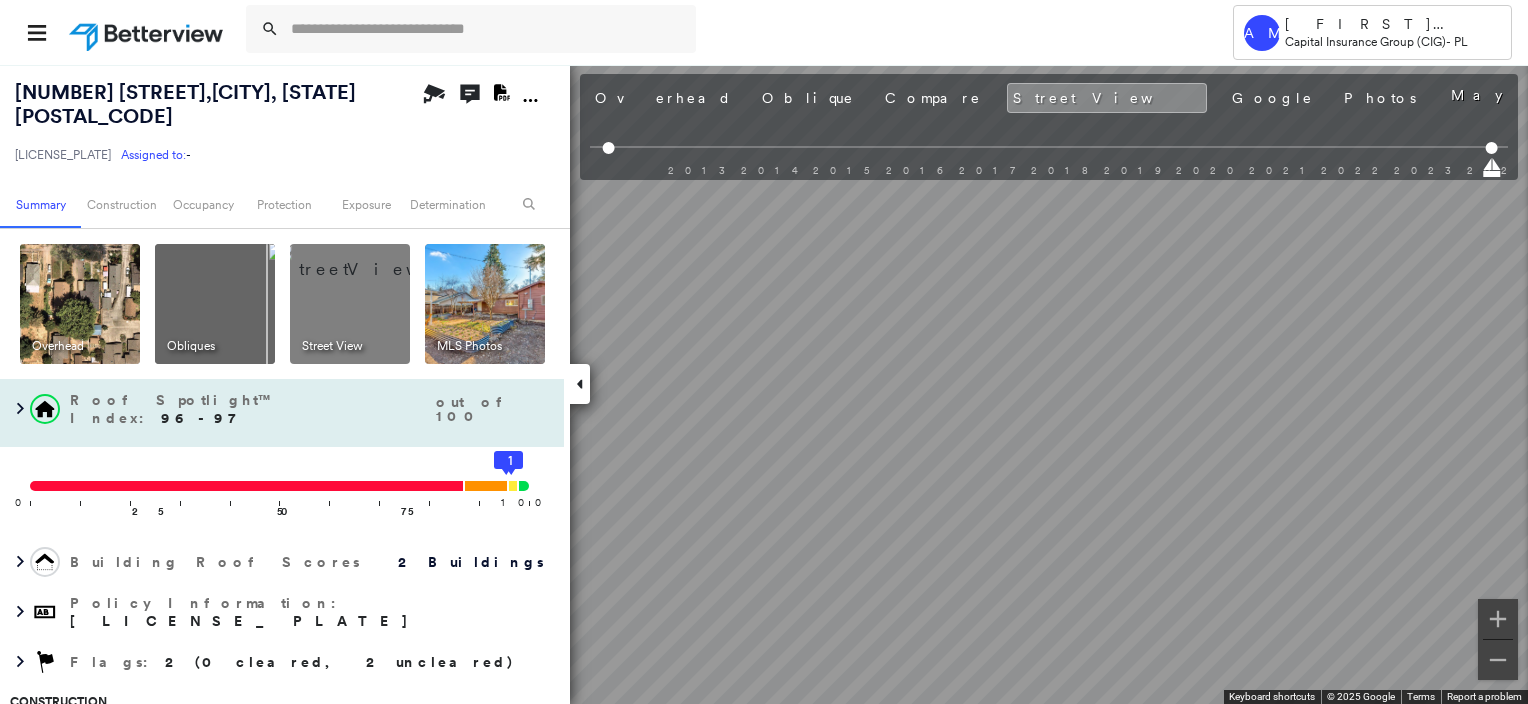click on "[NUMBER] [STREET] , [CITY], [STATE] [POSTAL_CODE] [LICENSE_PLATE] Assigned to: - Assigned to: - [LICENSE_PLATE] Assigned to: - Open Comments Download PDF Report Summary Construction Occupancy Protection Exposure Determination Overhead Obliques Street View MLS Photos Roof Spotlight™ Index : 96-97 out of 100 0 100 25 50 75 2 1 Building Roof Scores 2 Buildings Policy Information : [LICENSE_PLATE] Flags : 2 (0 cleared, 2 uncleared) Construction Roof Spotlights : Overhang, Vent Property Features Roof Size & Shape : 2 buildings Assessor and MLS Details BuildZoom - Building Permit Data and Analysis Pronto Residential EDIT Occupancy Ownership Place Detail Protection Protection Exposure FEMA Risk Index Flood Regional Hazard: 2 out of 5 Crime Regional Hazard: 2 out of 5 Additional Perils Guidewire HazardHub Determination Flags : 2 (0 cleared, 2 uncleared) Uncleared Flags (2) Cleared Flags (0) TREE Tree Overhang Flagged [DATE] Clear Low Low Priority Flagged [DATE] Clear Action Taken New Entry History General" at bounding box center (764, 384) 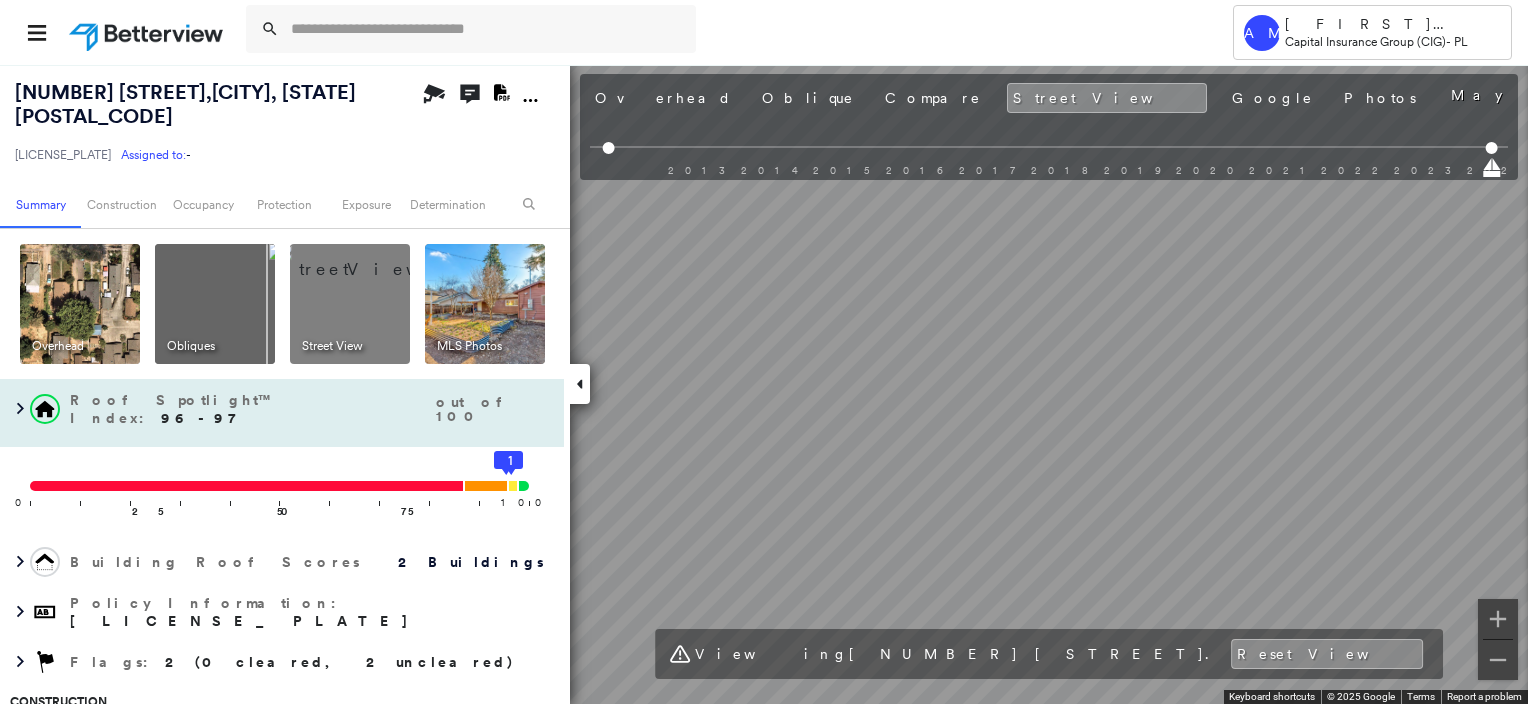 click on "[NUMBER] [STREET] , [CITY], [STATE] [POSTAL_CODE] [LICENSE_PLATE] Assigned to: - Assigned to: - [LICENSE_PLATE] Assigned to: - Open Comments Download PDF Report Summary Construction Occupancy Protection Exposure Determination Overhead Obliques Street View MLS Photos Roof Spotlight™ Index : 96-97 out of 100 0 100 25 50 75 2 1 Building Roof Scores 2 Buildings Policy Information : [LICENSE_PLATE] Flags : 2 (0 cleared, 2 uncleared) Construction Roof Spotlights : Overhang, Vent Property Features Roof Size & Shape : 2 buildings Assessor and MLS Details BuildZoom - Building Permit Data and Analysis Pronto Residential EDIT Occupancy Ownership Place Detail Protection Protection Exposure FEMA Risk Index Flood Regional Hazard: 2 out of 5 Crime Regional Hazard: 2 out of 5 Additional Perils Guidewire HazardHub Determination Flags : 2 (0 cleared, 2 uncleared) Uncleared Flags (2) Cleared Flags (0) TREE Tree Overhang Flagged [DATE] Clear Low Low Priority Flagged [DATE] Clear Action Taken New Entry History General" at bounding box center [764, 384] 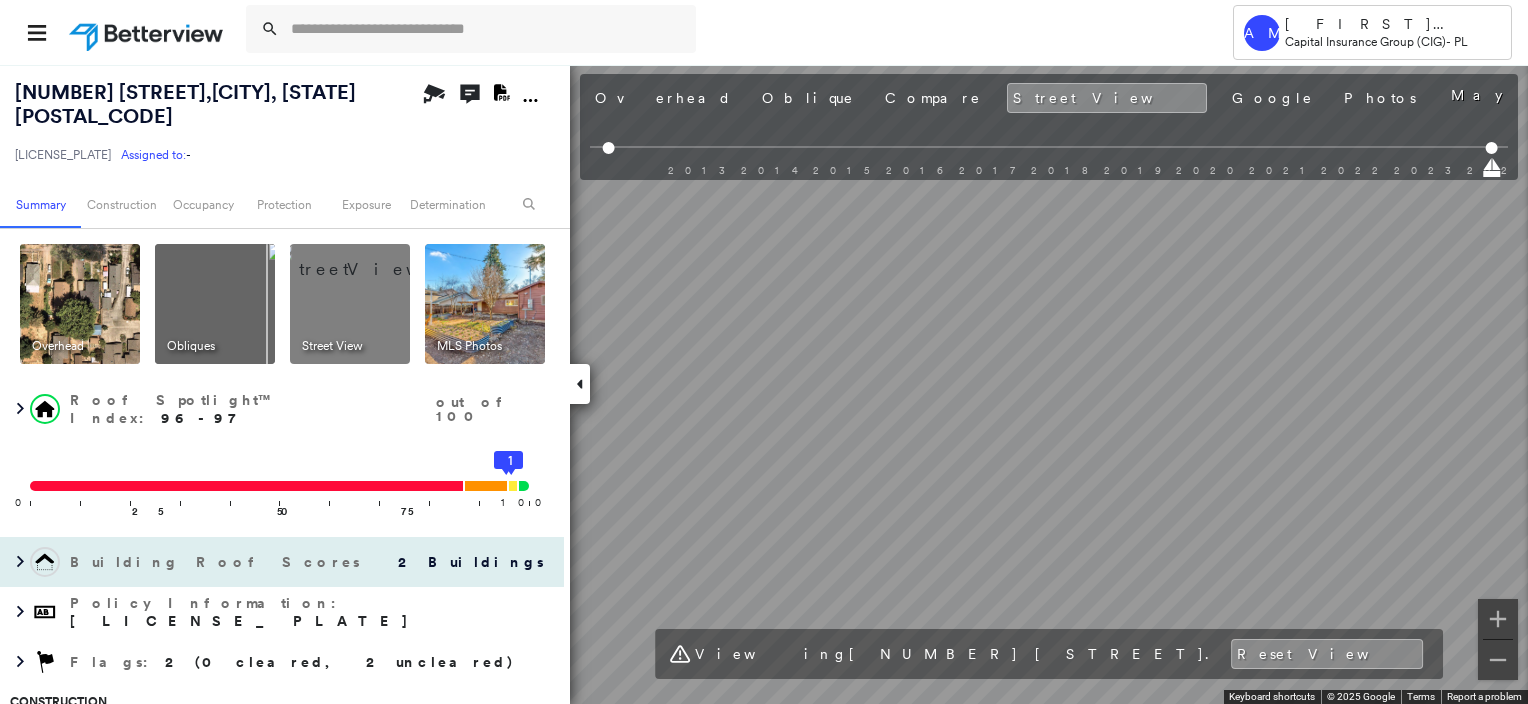 click on "[NUMBER] [STREET] , [CITY], [STATE] [POSTAL_CODE] [LICENSE_PLATE] Assigned to: - Assigned to: - [LICENSE_PLATE] Assigned to: - Open Comments Download PDF Report Summary Construction Occupancy Protection Exposure Determination Overhead Obliques Street View MLS Photos Roof Spotlight™ Index : 96-97 out of 100 0 100 25 50 75 2 1 Building Roof Scores 2 Buildings Policy Information : [LICENSE_PLATE] Flags : 2 (0 cleared, 2 uncleared) Construction Roof Spotlights : Overhang, Vent Property Features Roof Size & Shape : 2 buildings Assessor and MLS Details BuildZoom - Building Permit Data and Analysis Pronto Residential EDIT Occupancy Ownership Place Detail Protection Protection Exposure FEMA Risk Index Flood Regional Hazard: 2 out of 5 Crime Regional Hazard: 2 out of 5 Additional Perils Guidewire HazardHub Determination Flags : 2 (0 cleared, 2 uncleared) Uncleared Flags (2) Cleared Flags (0) TREE Tree Overhang Flagged [DATE] Clear Low Low Priority Flagged [DATE] Clear Action Taken New Entry History General" at bounding box center [764, 384] 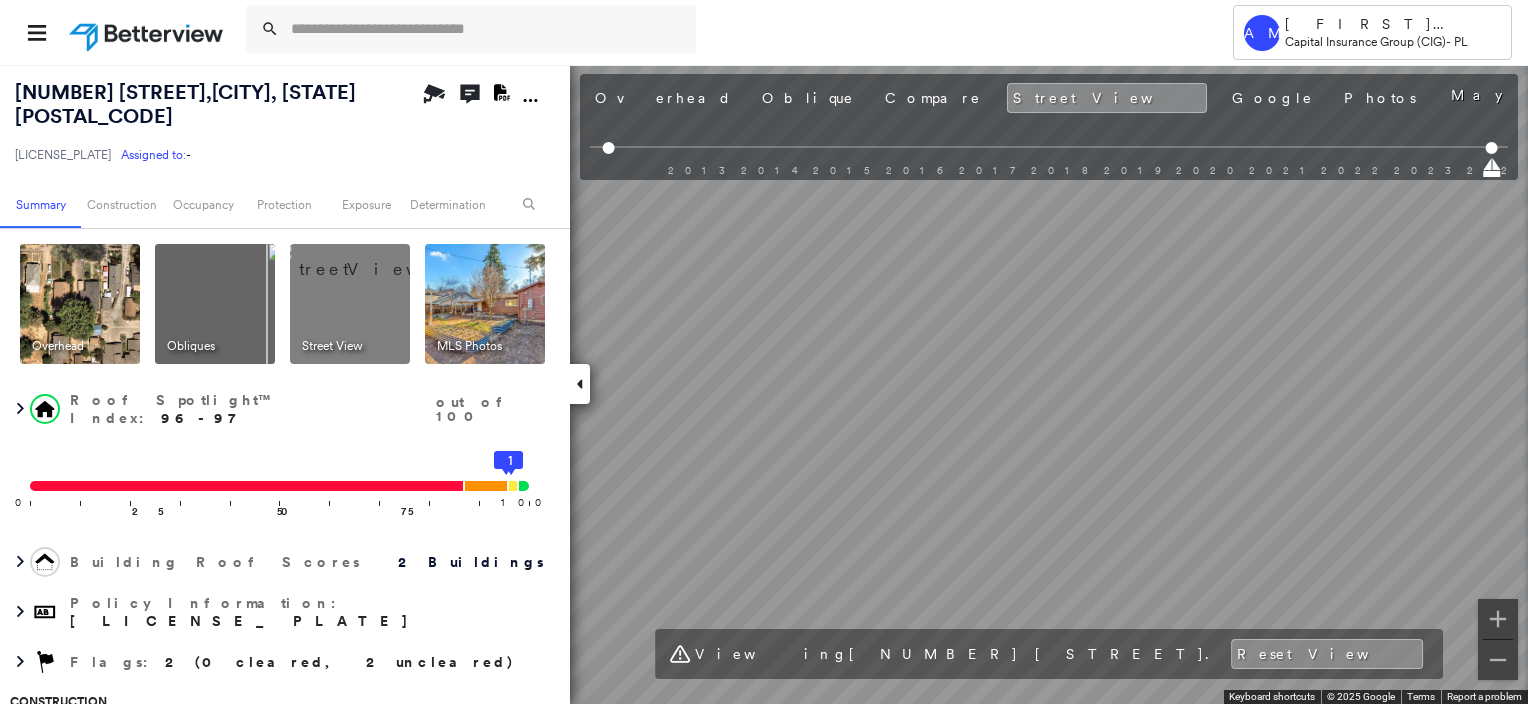 click on "Tower AM [PERSON] Capital Insurance Group (CIG) - PL [NUMBER] [STREET] , [CITY], [STATE] [POSTAL_CODE] [LICENSE_PLATE] Assigned to: - Assigned to: - [LICENSE_PLATE] Assigned to: - Open Comments Download PDF Report Summary Construction Occupancy Protection Exposure Determination Overhead Obliques Street View MLS Photos Roof Spotlight™ Index : 96-97 out of 100 0 100 25 50 75 2 1 Building Roof Scores 2 Buildings Policy Information : [LICENSE_PLATE] Flags : 2 (0 cleared, 2 uncleared) Construction Roof Spotlights : Overhang, Vent Property Features Roof Size & Shape : 2 buildings Assessor and MLS Details BuildZoom - Building Permit Data and Analysis Pronto Residential EDIT Occupancy Ownership Place Detail Protection Protection Exposure FEMA Risk Index Flood Regional Hazard: 2 out of 5 Crime Regional Hazard: 2 out of 5 Additional Perils Guidewire HazardHub Determination Flags : 2 (0 cleared, 2 uncleared) Uncleared Flags (2) Cleared Flags (0) TREE Tree Overhang Flagged [DATE] Clear Low Low Priority" at bounding box center [764, 352] 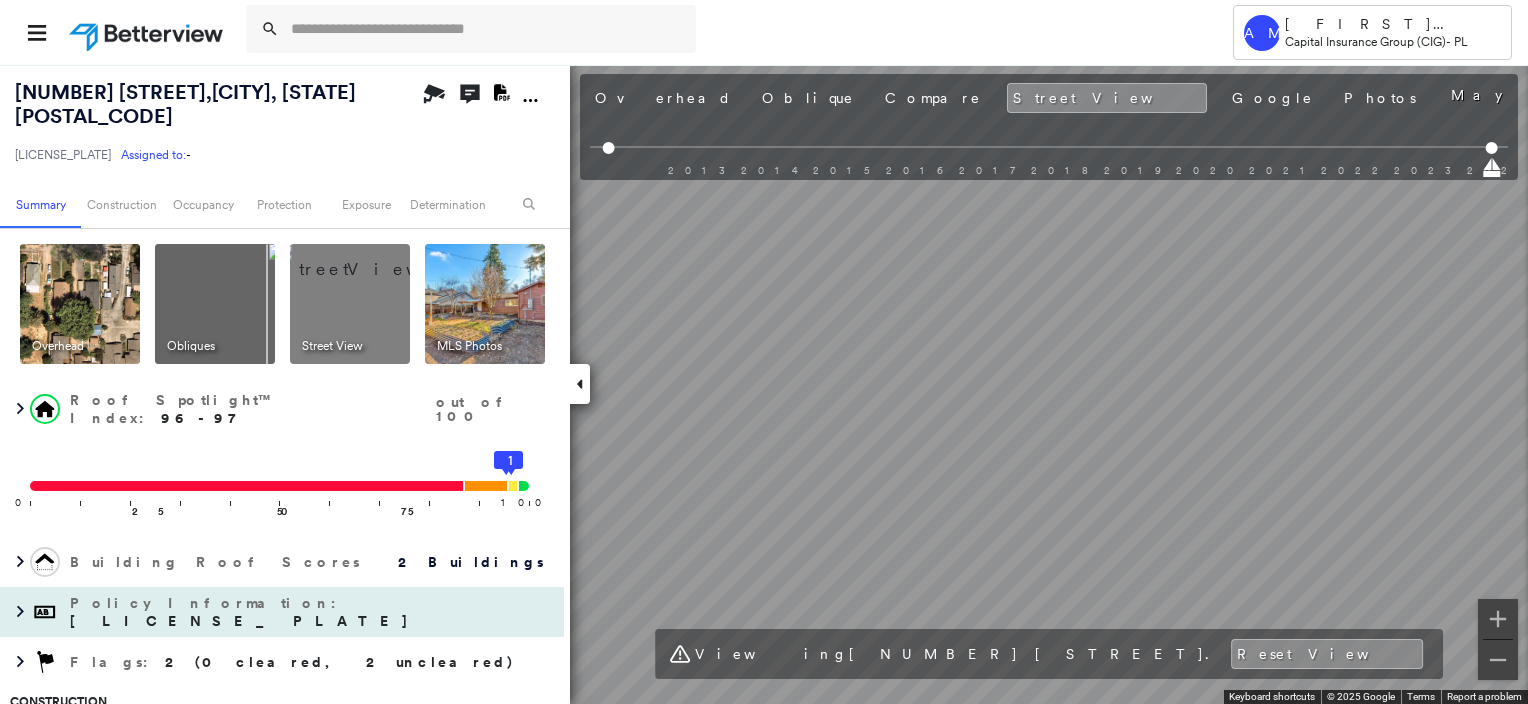 click on "[NUMBER] [STREET] , [CITY], [STATE] [POSTAL_CODE] [LICENSE_PLATE] Assigned to: - Assigned to: - [LICENSE_PLATE] Assigned to: - Open Comments Download PDF Report Summary Construction Occupancy Protection Exposure Determination Overhead Obliques Street View MLS Photos Roof Spotlight™ Index : 96-97 out of 100 0 100 25 50 75 2 1 Building Roof Scores 2 Buildings Policy Information : [LICENSE_PLATE] Flags : 2 (0 cleared, 2 uncleared) Construction Roof Spotlights : Overhang, Vent Property Features Roof Size & Shape : 2 buildings Assessor and MLS Details BuildZoom - Building Permit Data and Analysis Pronto Residential EDIT Occupancy Ownership Place Detail Protection Protection Exposure FEMA Risk Index Flood Regional Hazard: 2 out of 5 Crime Regional Hazard: 2 out of 5 Additional Perils Guidewire HazardHub Determination Flags : 2 (0 cleared, 2 uncleared) Uncleared Flags (2) Cleared Flags (0) TREE Tree Overhang Flagged [DATE] Clear Low Low Priority Flagged [DATE] Clear Action Taken New Entry History General" at bounding box center (764, 384) 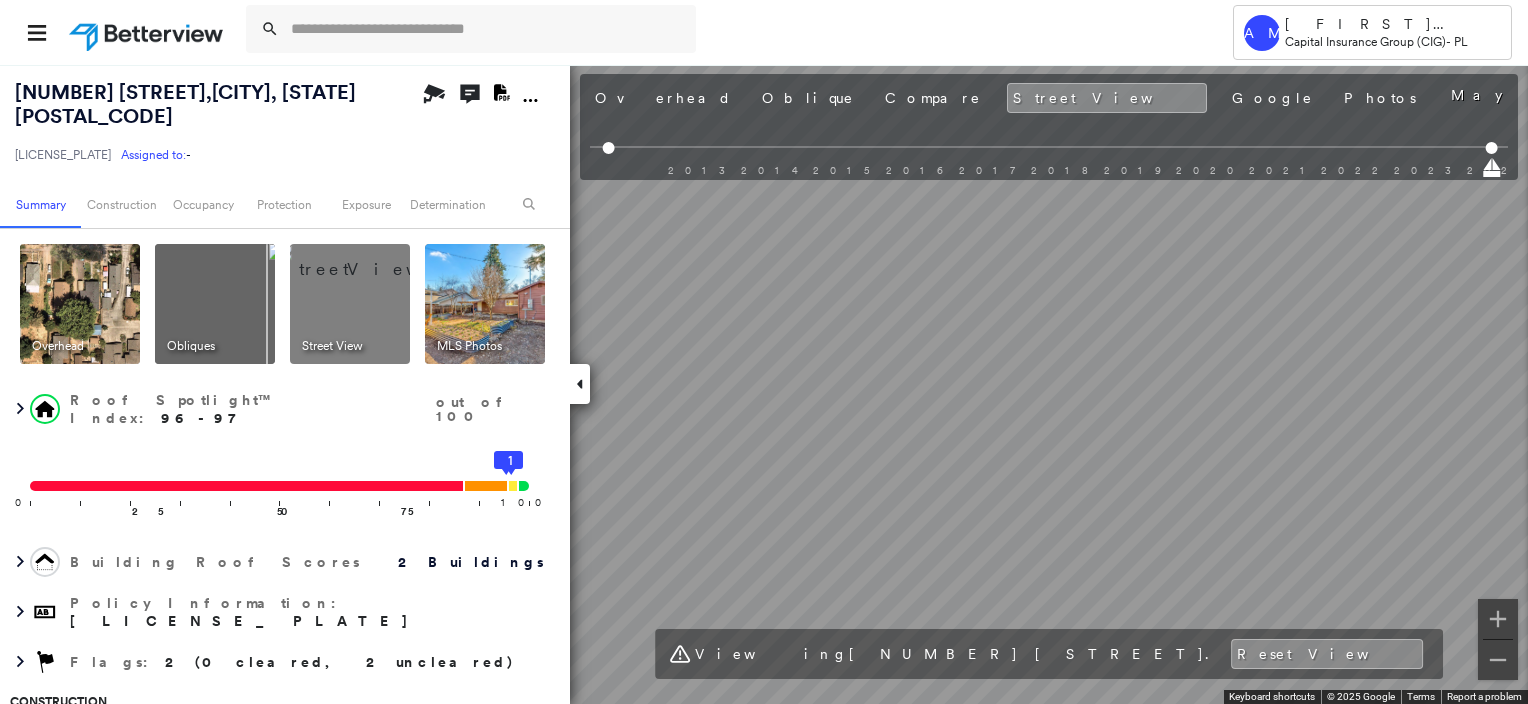click on "Tower AM [PERSON] Capital Insurance Group (CIG) - PL [NUMBER] [STREET] , [CITY], [STATE] [POSTAL_CODE] [LICENSE_PLATE] Assigned to: - Assigned to: - [LICENSE_PLATE] Assigned to: - Open Comments Download PDF Report Summary Construction Occupancy Protection Exposure Determination Overhead Obliques Street View MLS Photos Roof Spotlight™ Index : 96-97 out of 100 0 100 25 50 75 2 1 Building Roof Scores 2 Buildings Policy Information : [LICENSE_PLATE] Flags : 2 (0 cleared, 2 uncleared) Construction Roof Spotlights : Overhang, Vent Property Features Roof Size & Shape : 2 buildings Assessor and MLS Details BuildZoom - Building Permit Data and Analysis Pronto Residential EDIT Occupancy Ownership Place Detail Protection Protection Exposure FEMA Risk Index Flood Regional Hazard: 2 out of 5 Crime Regional Hazard: 2 out of 5 Additional Perils Guidewire HazardHub Determination Flags : 2 (0 cleared, 2 uncleared) Uncleared Flags (2) Cleared Flags (0) TREE Tree Overhang Flagged [DATE] Clear Low Low Priority" at bounding box center (764, 352) 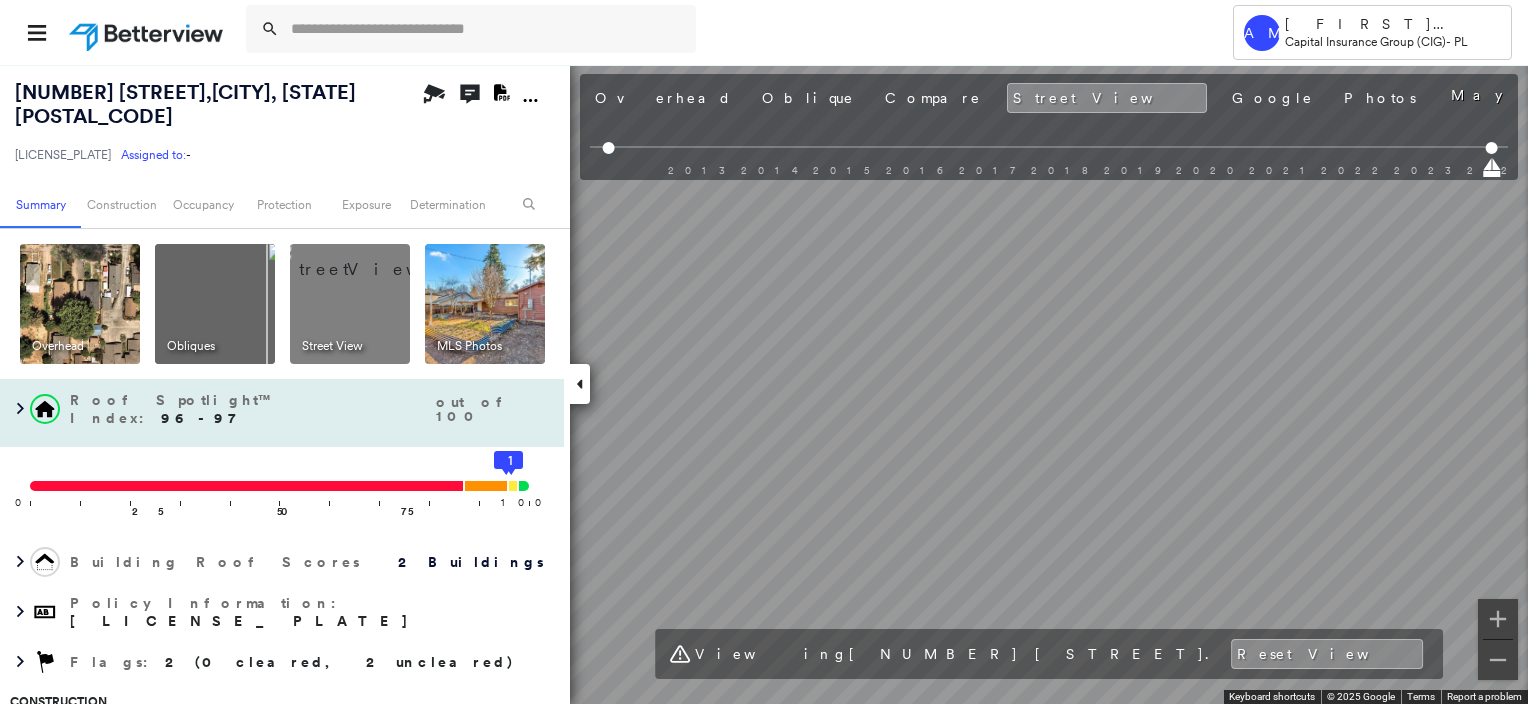 click on "[NUMBER] [STREET] , [CITY], [STATE] [POSTAL_CODE] [LICENSE_PLATE] Assigned to: - Assigned to: - [LICENSE_PLATE] Assigned to: - Open Comments Download PDF Report Summary Construction Occupancy Protection Exposure Determination Overhead Obliques Street View MLS Photos Roof Spotlight™ Index : 96-97 out of 100 0 100 25 50 75 2 1 Building Roof Scores 2 Buildings Policy Information : [LICENSE_PLATE] Flags : 2 (0 cleared, 2 uncleared) Construction Roof Spotlights : Overhang, Vent Property Features Roof Size & Shape : 2 buildings Assessor and MLS Details BuildZoom - Building Permit Data and Analysis Pronto Residential EDIT Occupancy Ownership Place Detail Protection Protection Exposure FEMA Risk Index Flood Regional Hazard: 2 out of 5 Crime Regional Hazard: 2 out of 5 Additional Perils Guidewire HazardHub Determination Flags : 2 (0 cleared, 2 uncleared) Uncleared Flags (2) Cleared Flags (0) TREE Tree Overhang Flagged [DATE] Clear Low Low Priority Flagged [DATE] Clear Action Taken New Entry History General" at bounding box center (764, 384) 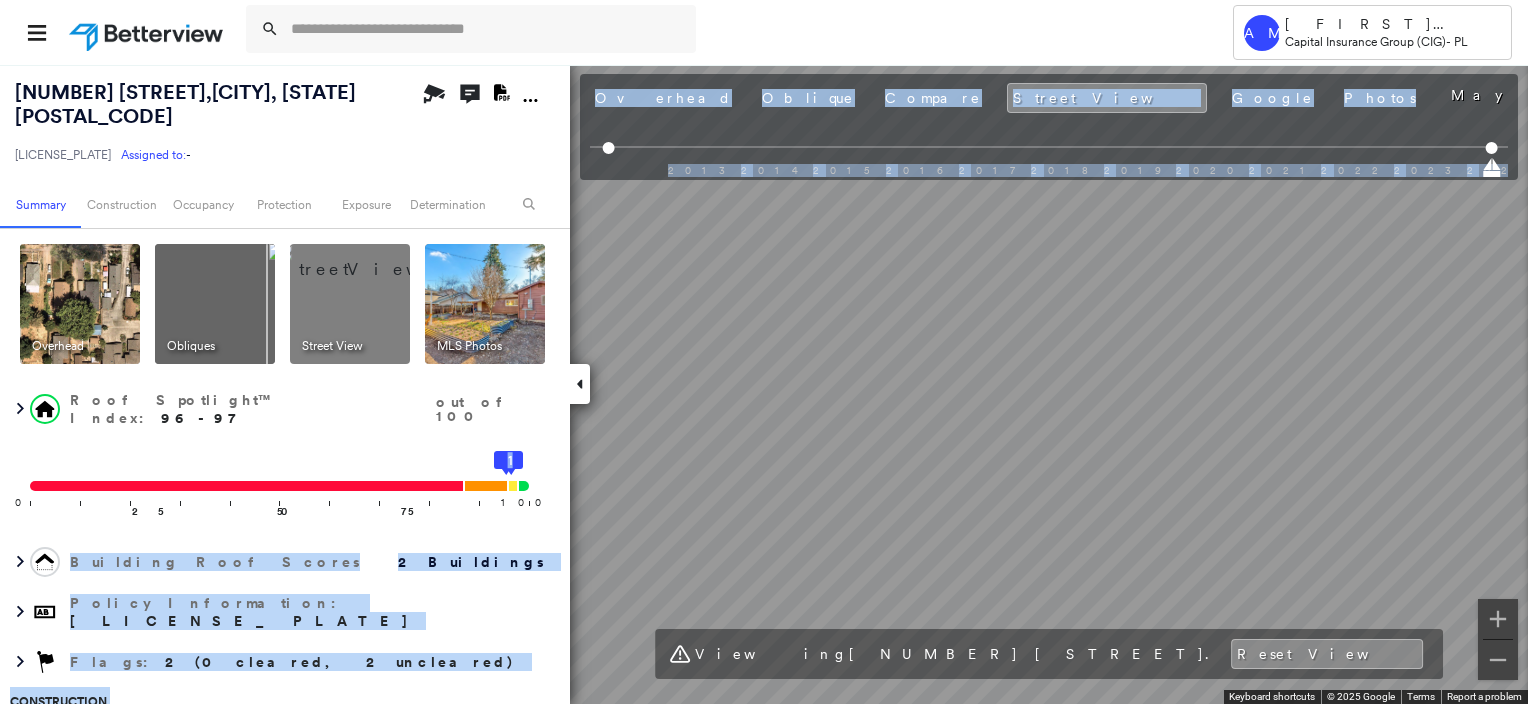 drag, startPoint x: 519, startPoint y: 435, endPoint x: -4, endPoint y: 435, distance: 523 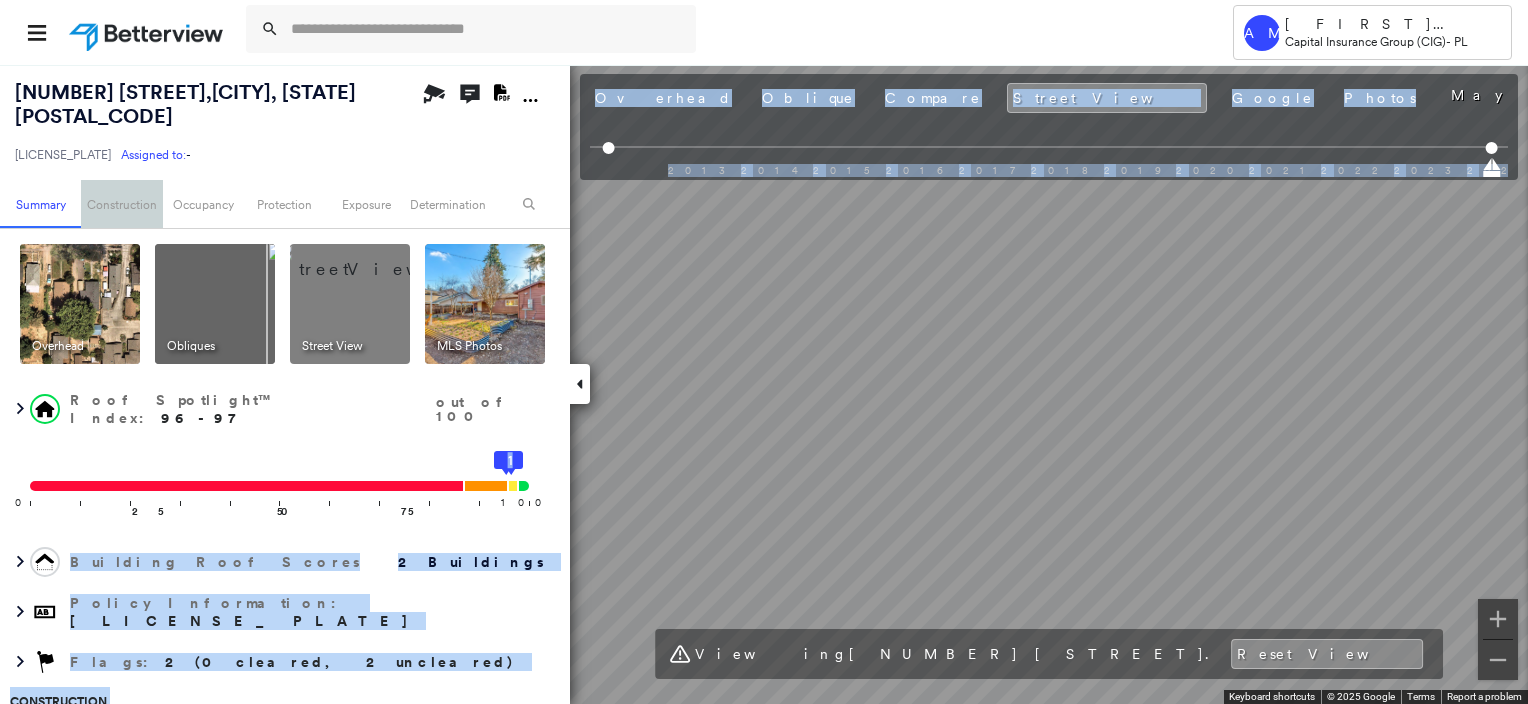 click on "Construction" at bounding box center [121, 204] 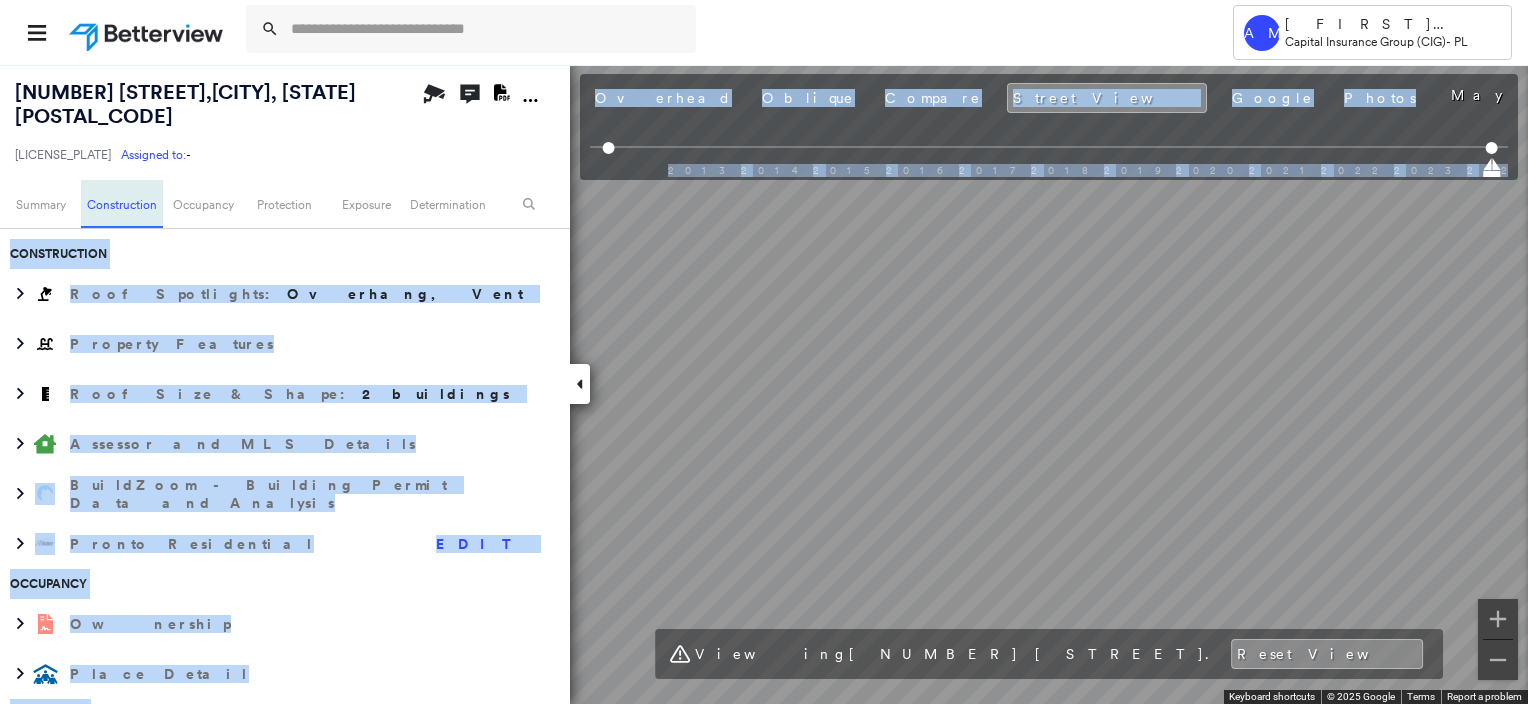 scroll, scrollTop: 463, scrollLeft: 0, axis: vertical 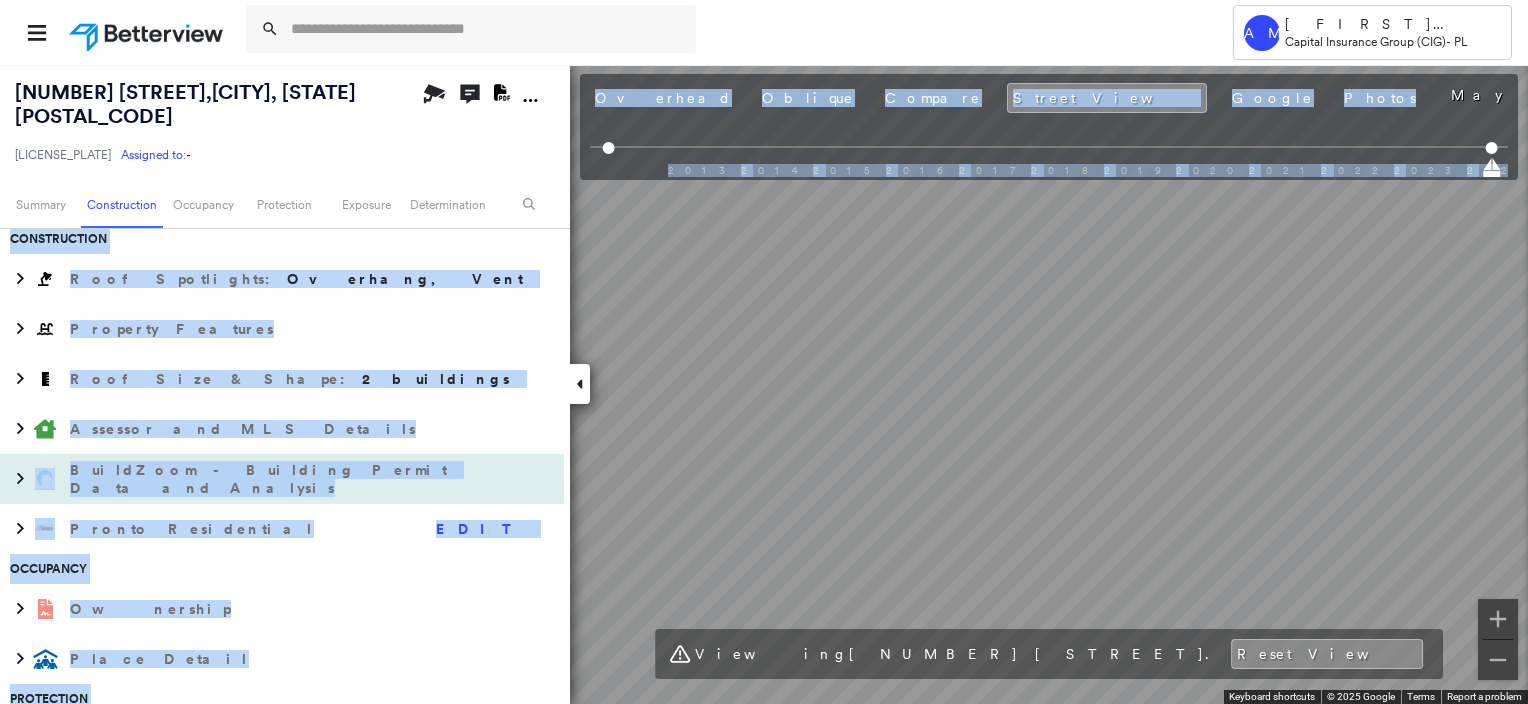 click on "BuildZoom - Building Permit Data and Analysis" at bounding box center [262, 479] 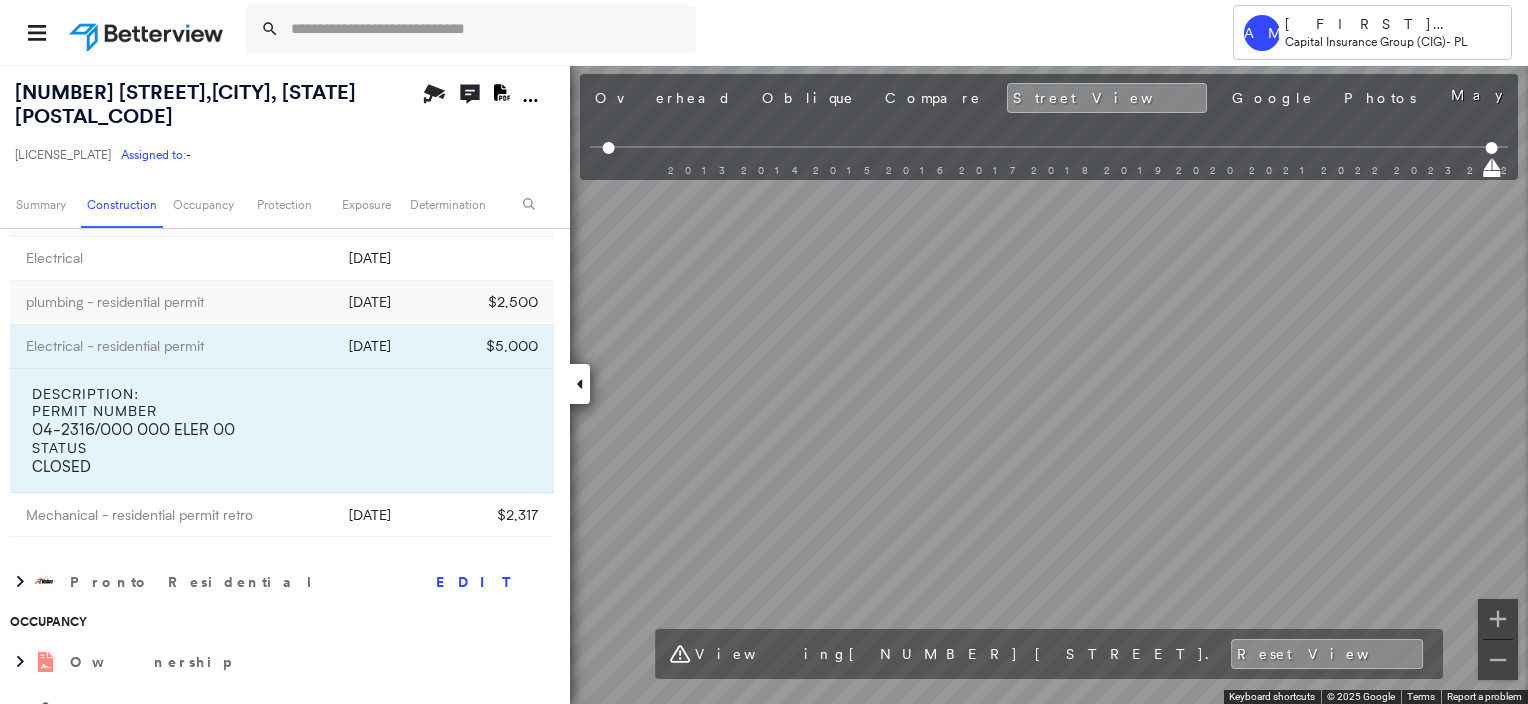 scroll, scrollTop: 1363, scrollLeft: 0, axis: vertical 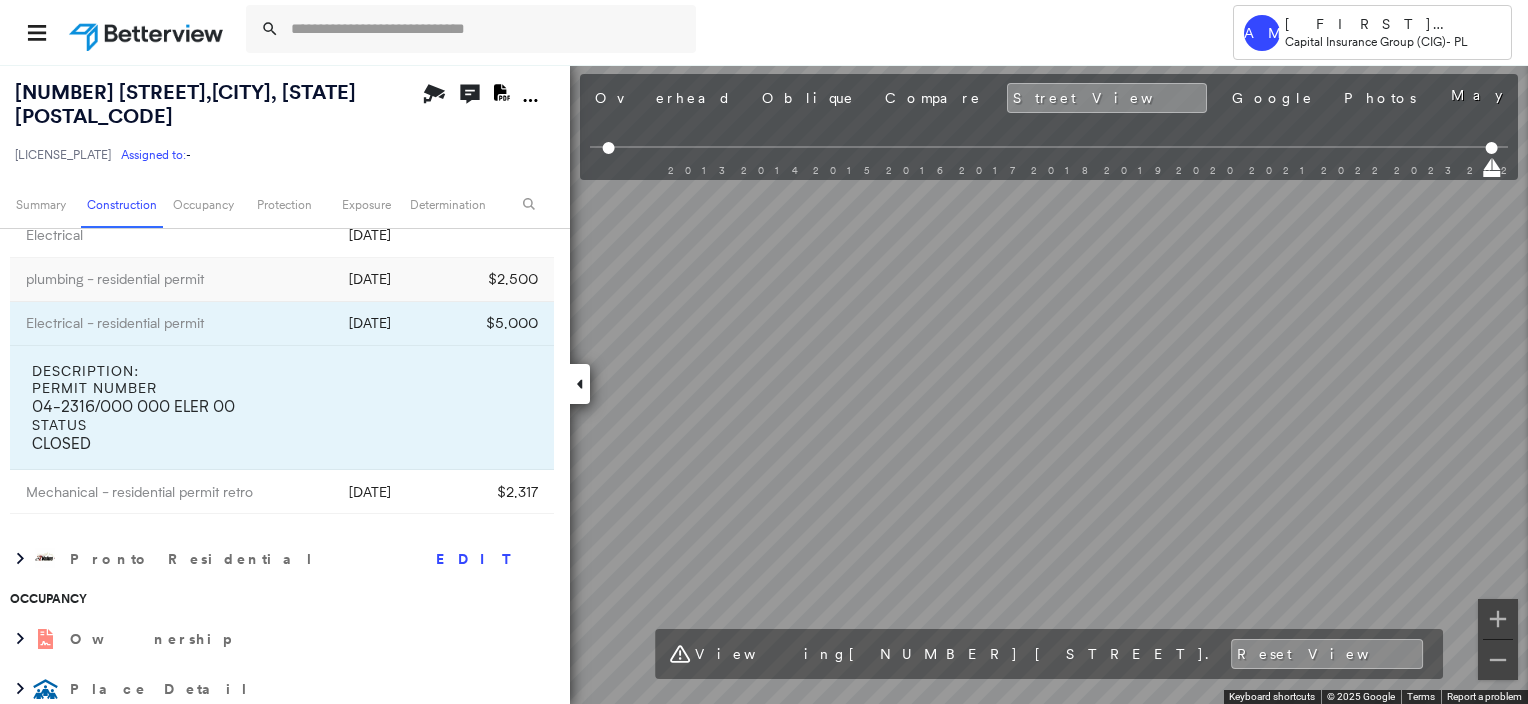 click on "[NUMBER] [STREET] , [CITY], [STATE] [POSTAL_CODE] [LICENSE_PLATE] Assigned to: - Assigned to: - [LICENSE_PLATE] Assigned to: - Open Comments Download PDF Report Summary Construction Occupancy Protection Exposure Determination Overhead Obliques Street View MLS Photos Roof Spotlight™ Index : 96-97 out of 100 0 100 25 50 75 2 1 Building Roof Scores 2 Buildings Policy Information : [LICENSE_PLATE] Flags : 2 (0 cleared, 2 uncleared) Construction Roof Spotlights : Overhang, Vent Property Features Roof Size & Shape : 2 buildings Assessor and MLS Details BuildZoom - Building Permit Data and Analysis Timeline of Permits 2001 2021 1 3 1 2 1 Number of Permits 8 Building Permit Value $10,838 Summary of Permits Description Over the past 20 year(s) , 8 permit(s) were filed at this property. 4 had valuation(s), the total of which is $10,838 . Note data is limited to the digital permits to which we have access. Permits could exist but might not be logged here if they were never filed digitally. Type Effective Date $0" at bounding box center [764, 384] 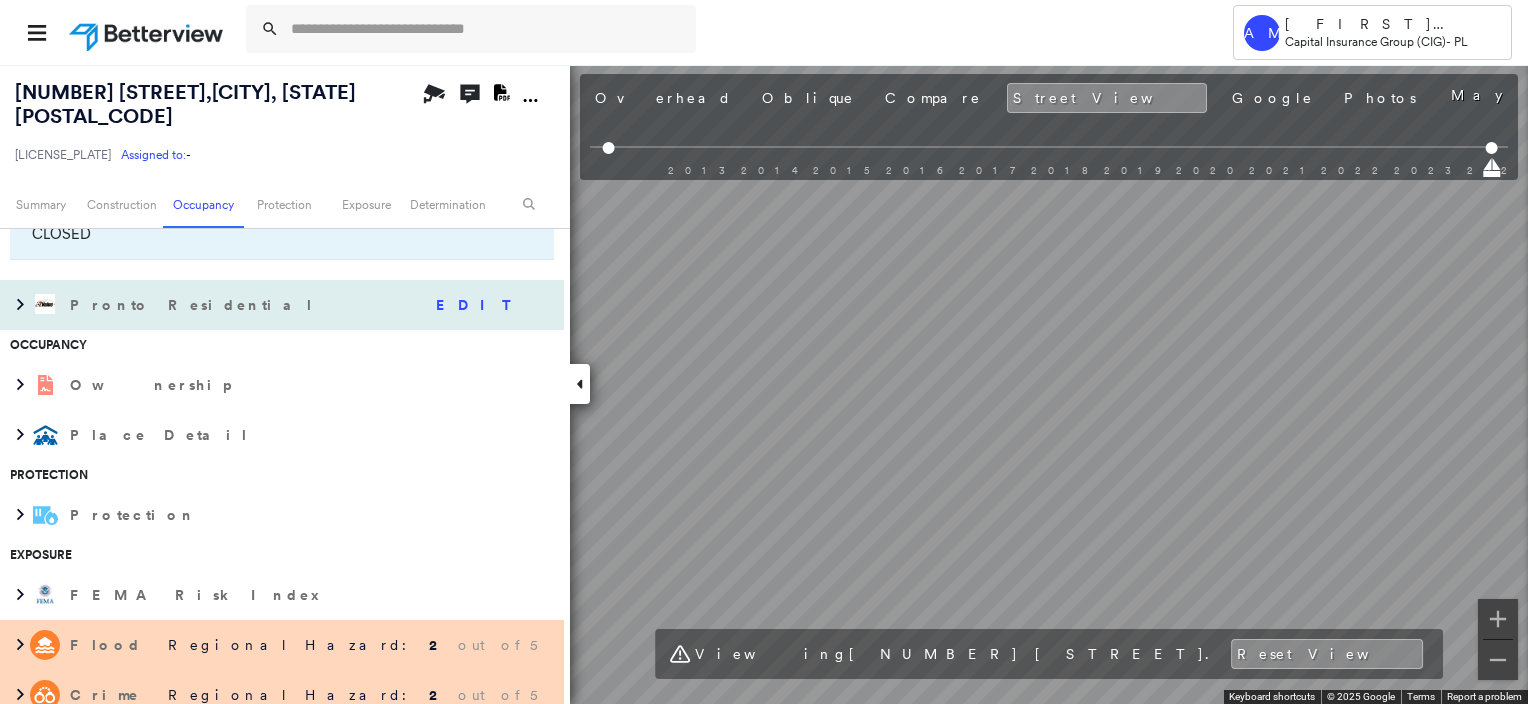 scroll, scrollTop: 1396, scrollLeft: 0, axis: vertical 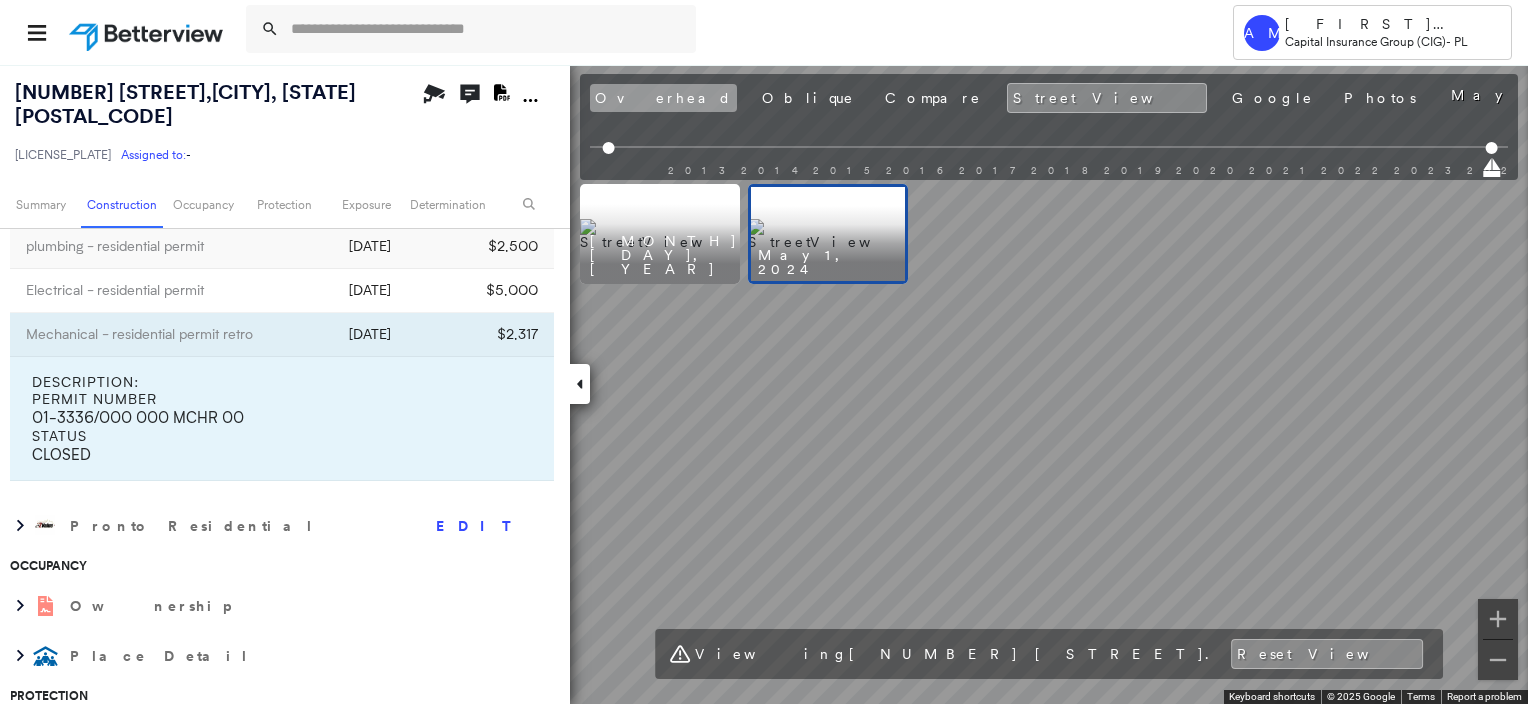 click on "Overhead" at bounding box center (663, 98) 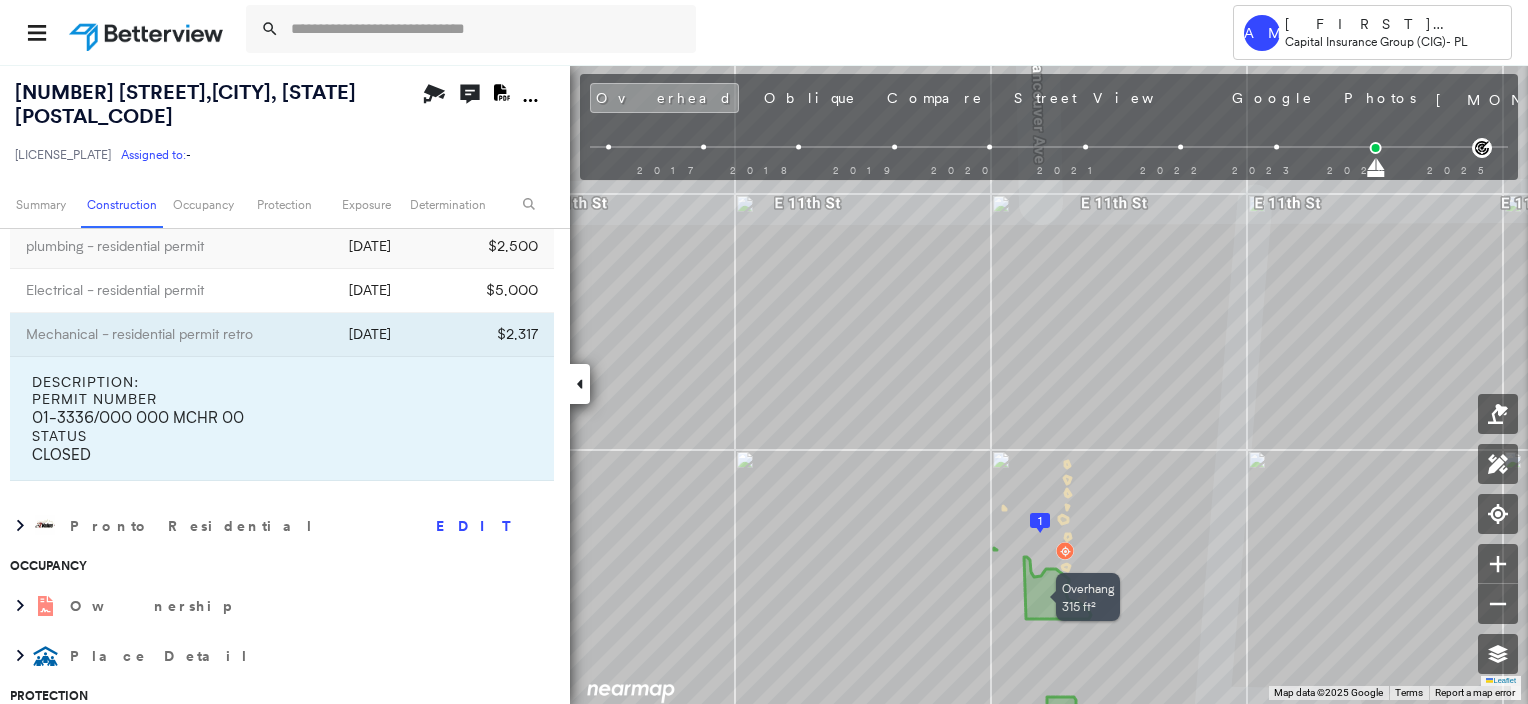 drag, startPoint x: 1065, startPoint y: 559, endPoint x: 1056, endPoint y: 608, distance: 49.819675 